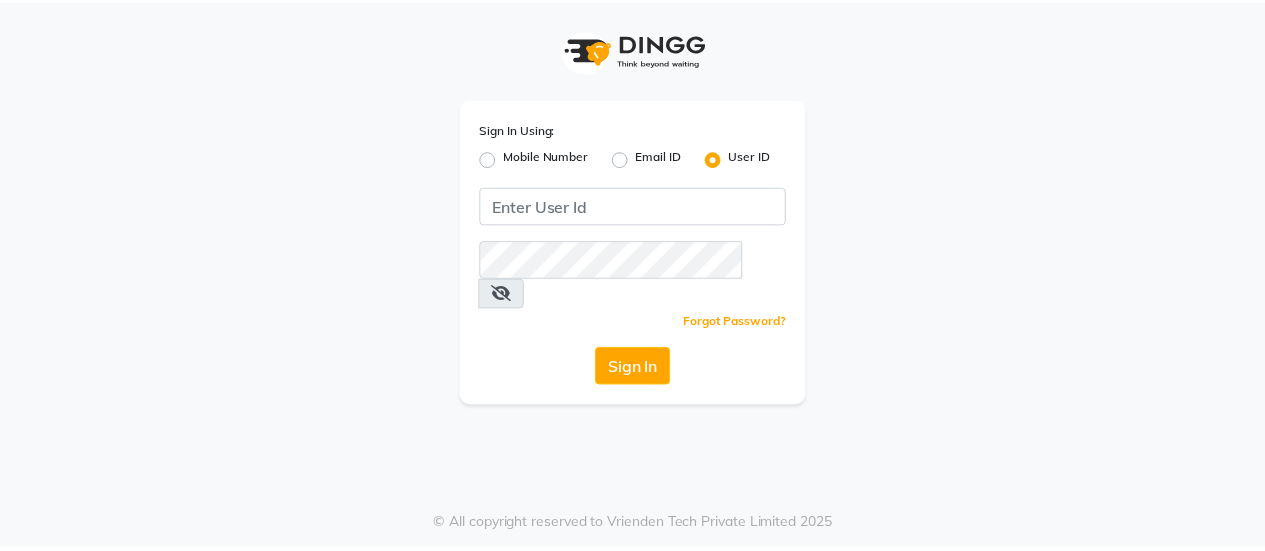 scroll, scrollTop: 0, scrollLeft: 0, axis: both 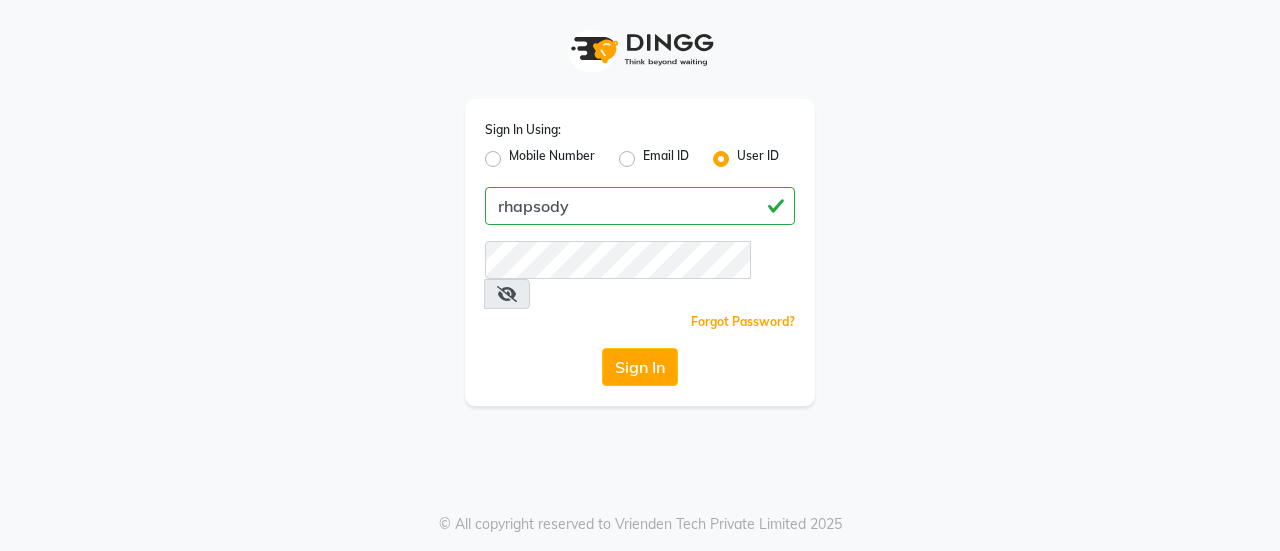 type on "rhapsody" 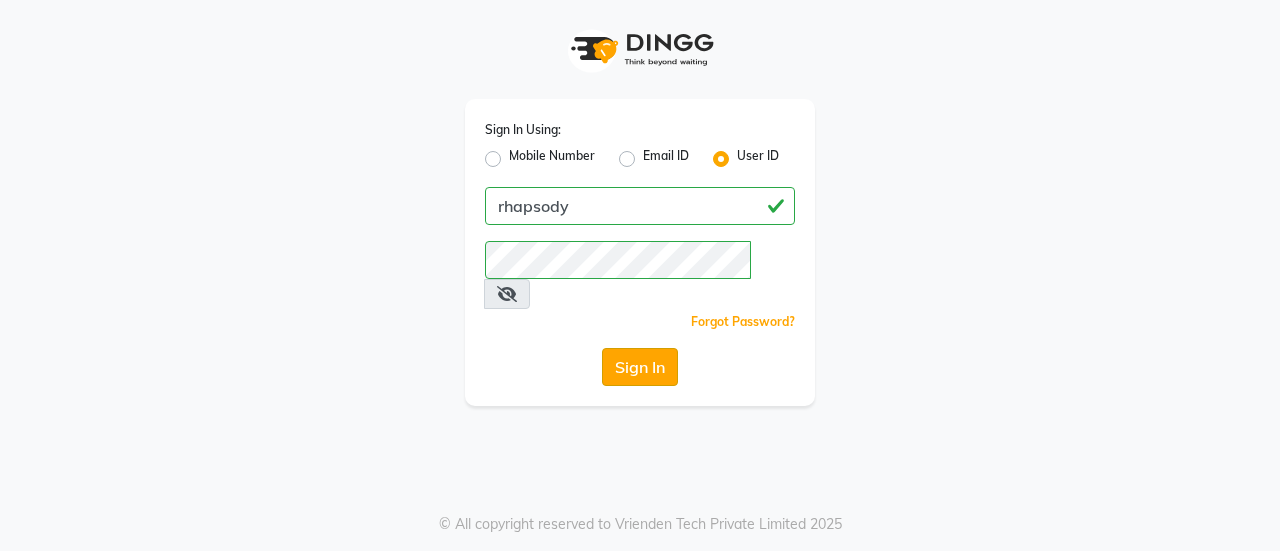 click on "Sign In" 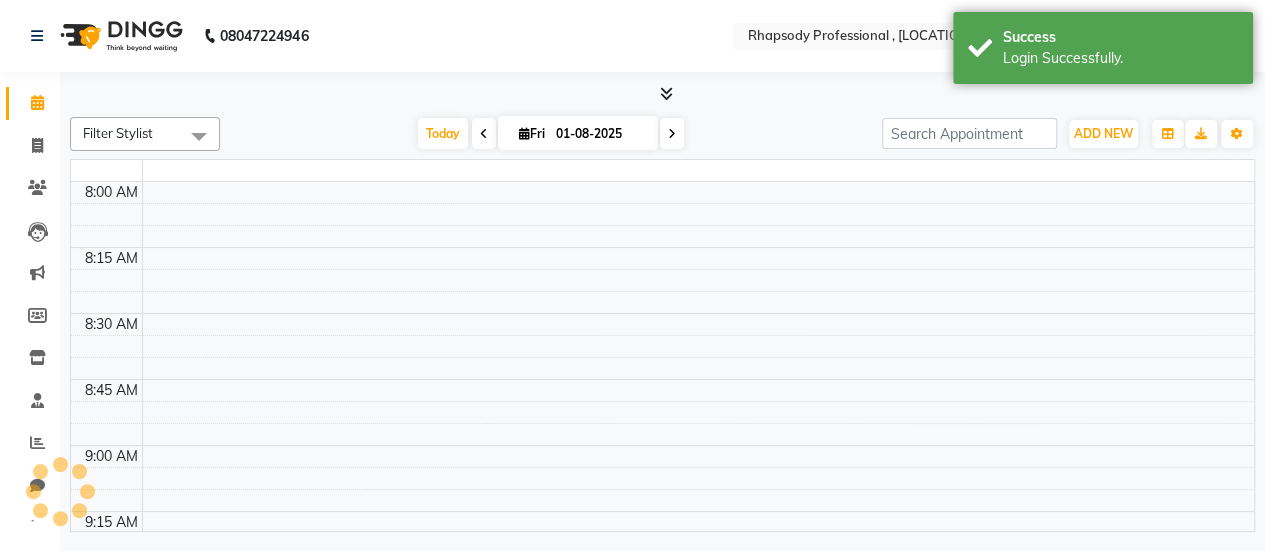 select on "en" 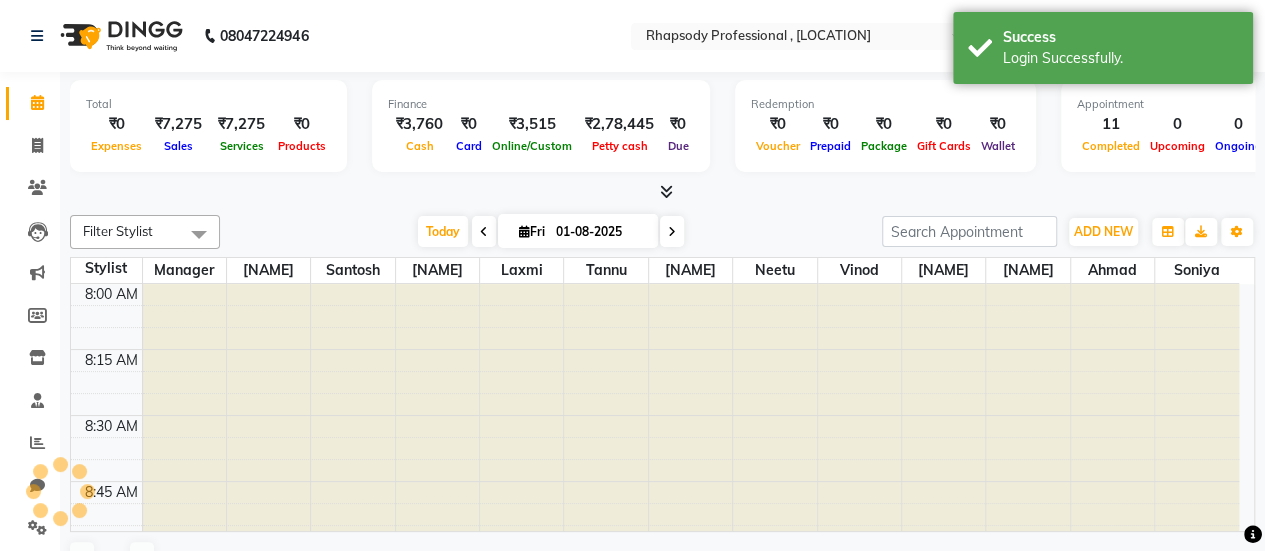 scroll, scrollTop: 0, scrollLeft: 0, axis: both 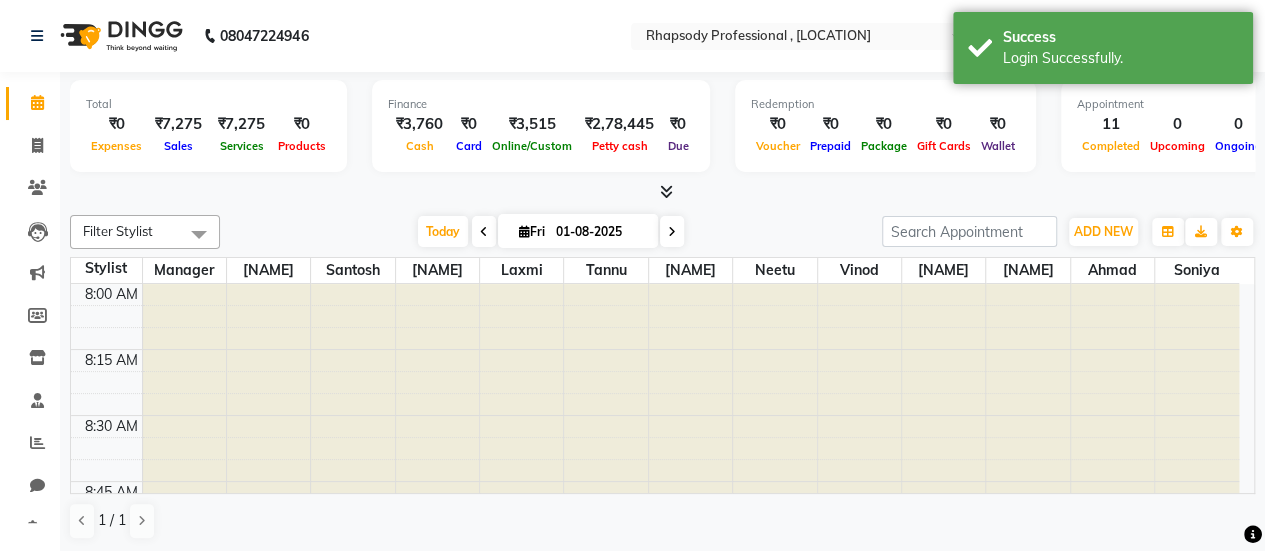 click on "08047224946" 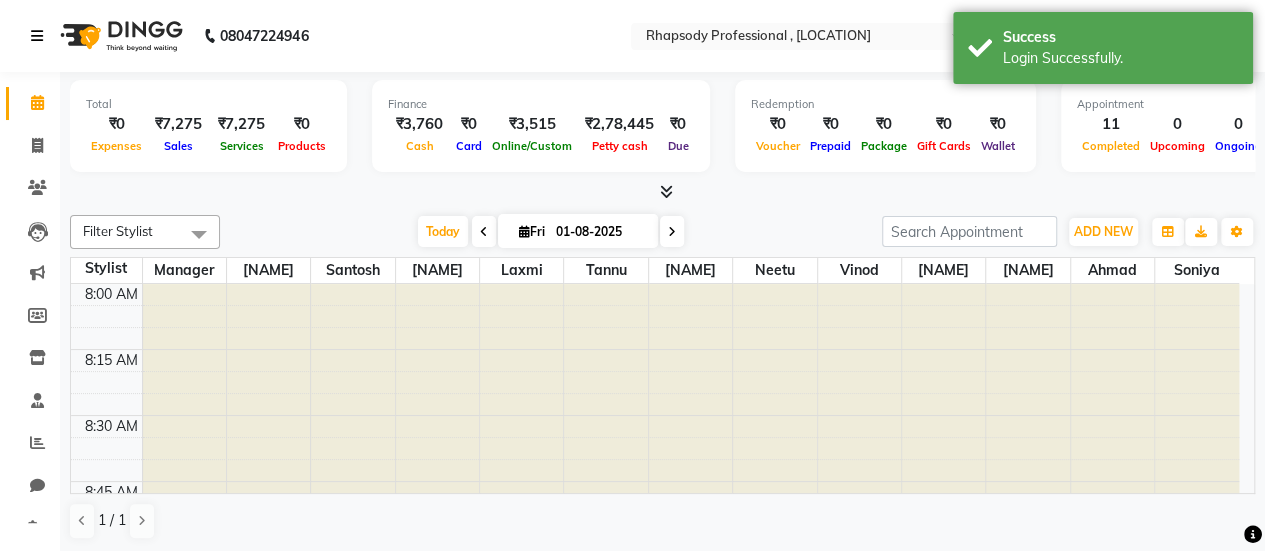 click at bounding box center (37, 36) 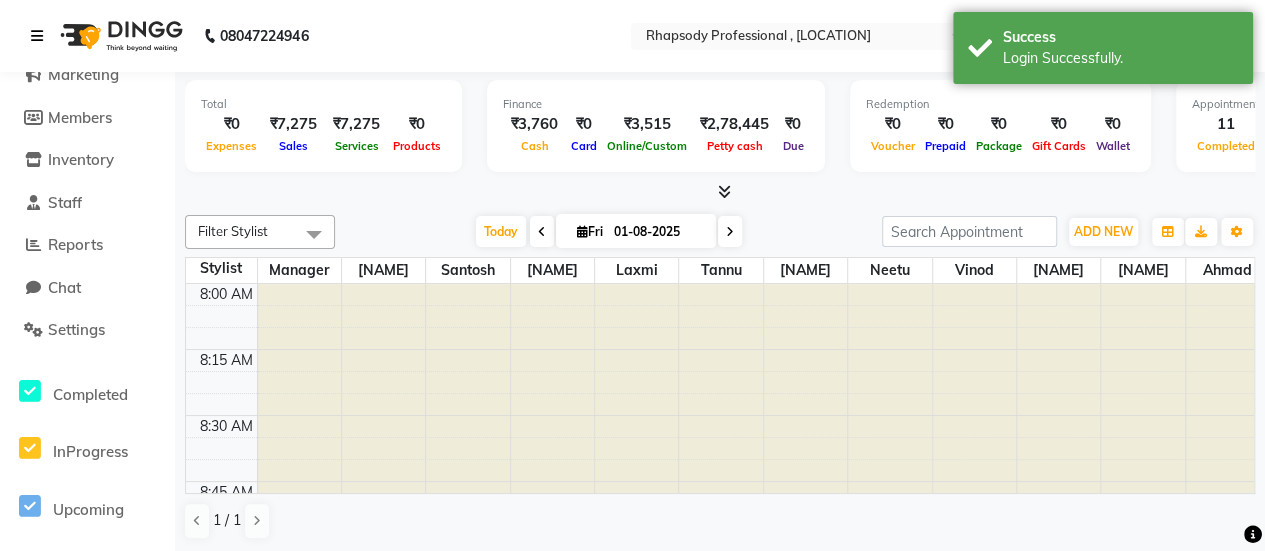 scroll, scrollTop: 200, scrollLeft: 0, axis: vertical 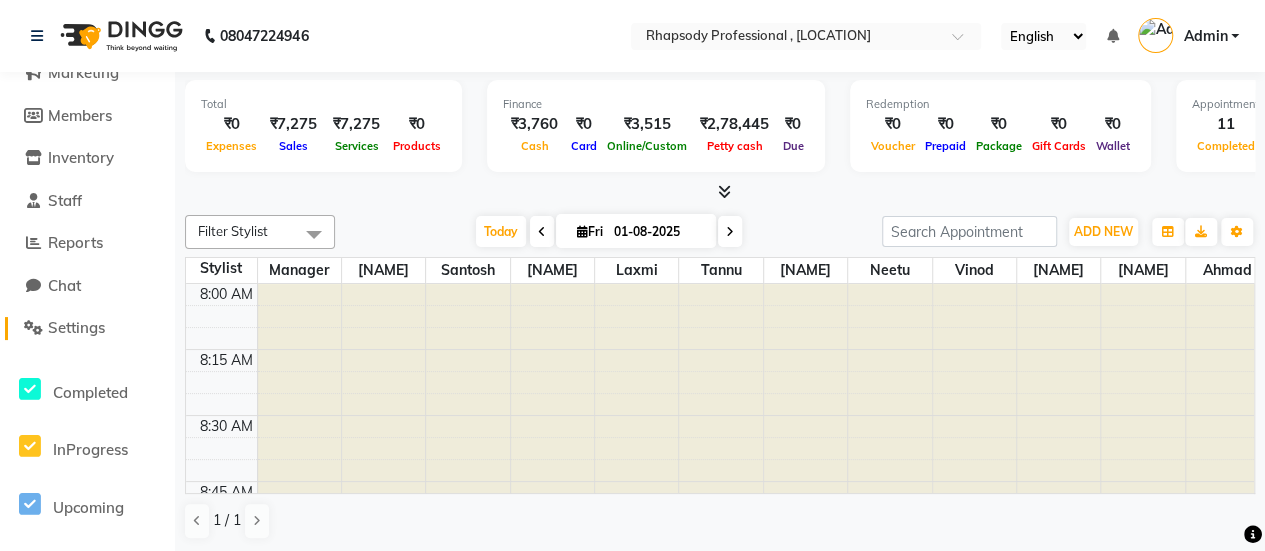 click on "Settings" 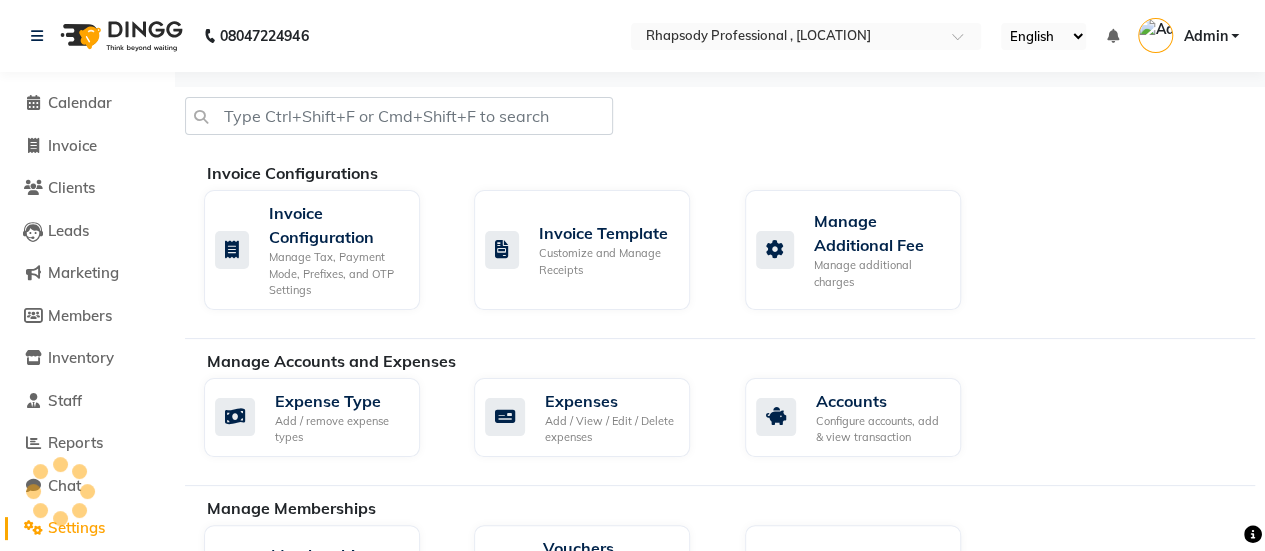 scroll, scrollTop: 0, scrollLeft: 0, axis: both 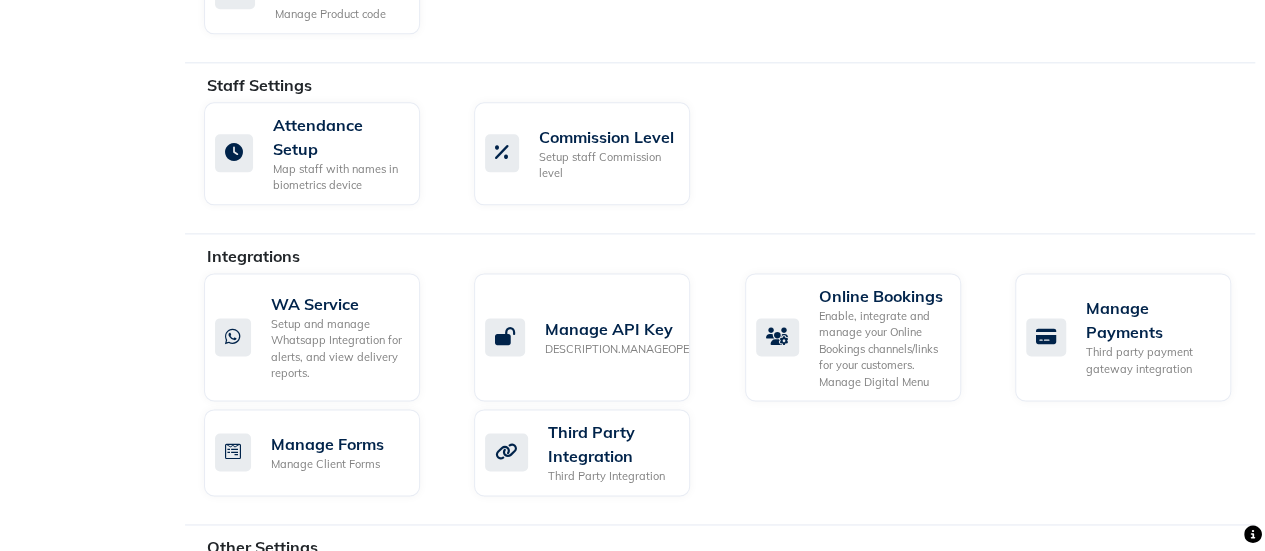 click on "WA Service Setup and manage Whatsapp Integration for alerts, and view delivery reports.   Manage API Key DESCRIPTION.MANAGEOPENAPI  Online Bookings Enable, integrate and manage your Online Bookings channels/links for your customers. Manage Digital Menu  Manage Payments Third party payment gateway integration  Manage Forms Manage Client Forms  Third Party Integration Third Party Integration" 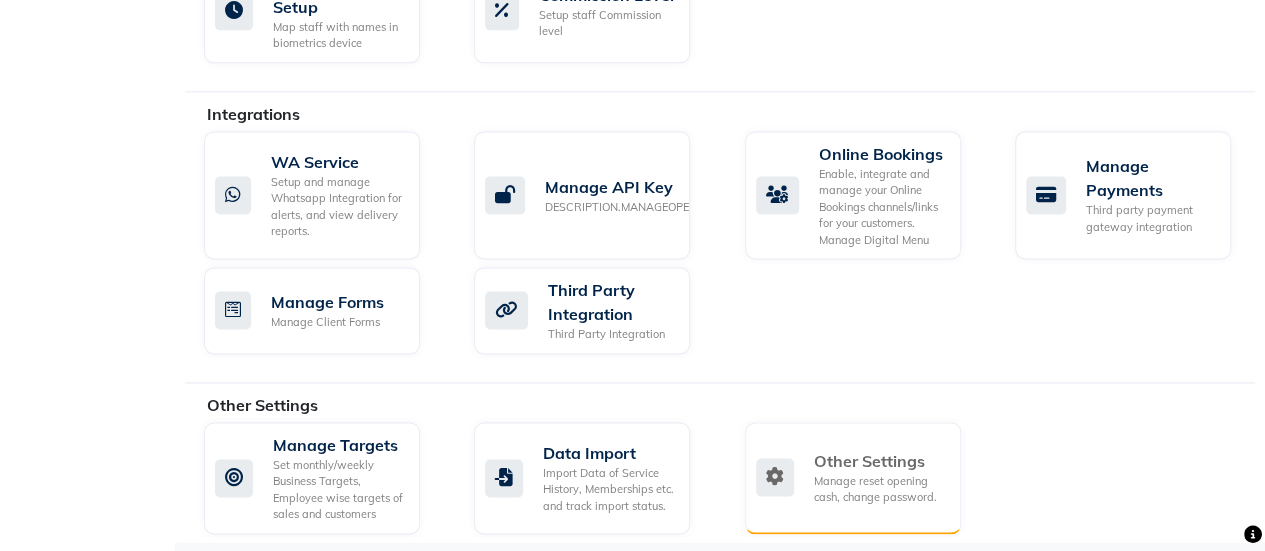 click on "Other Settings" 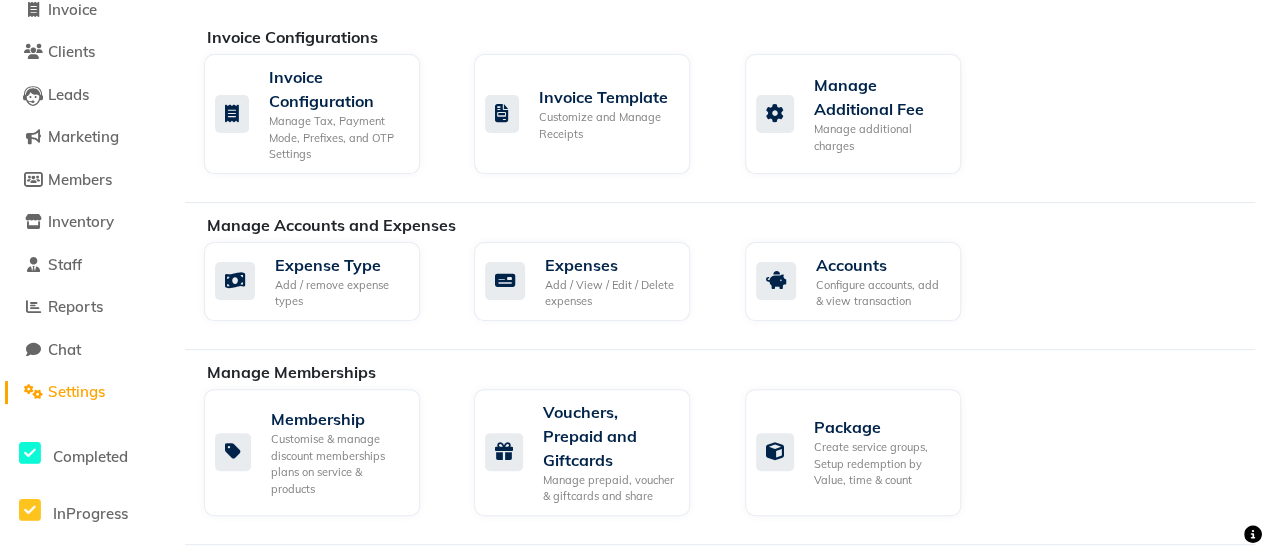 select on "2: 15" 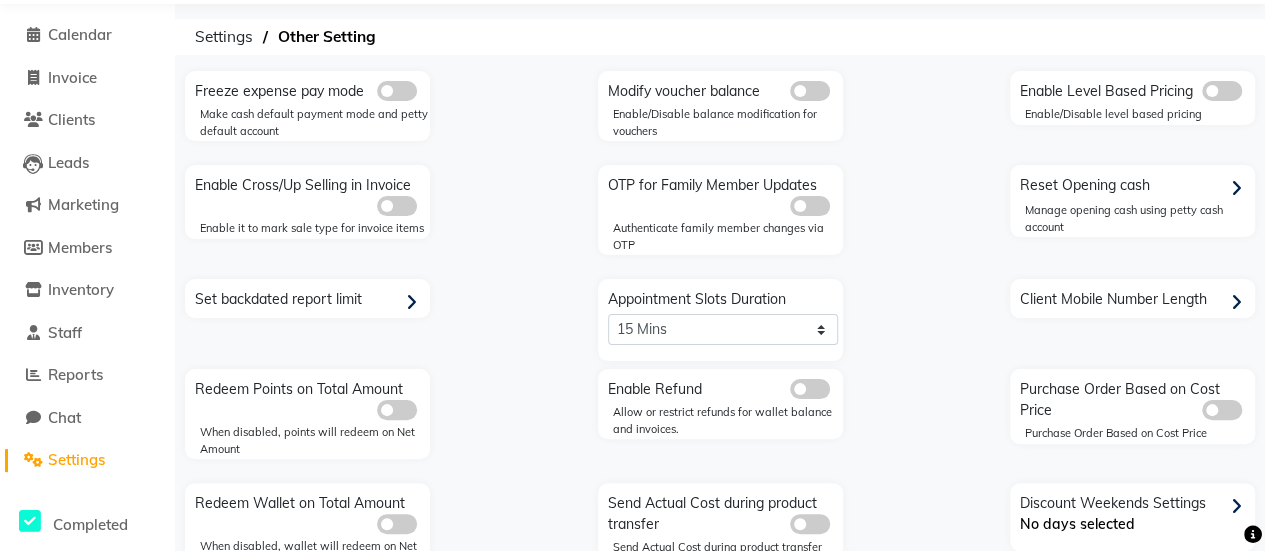 scroll, scrollTop: 100, scrollLeft: 0, axis: vertical 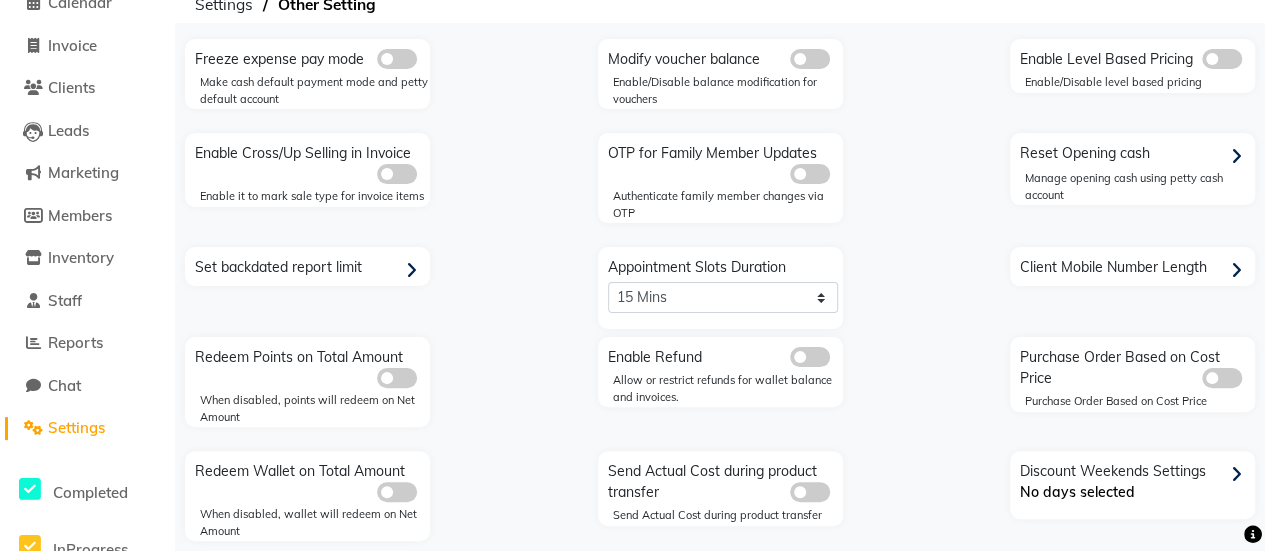click on "Set backdated report limit" 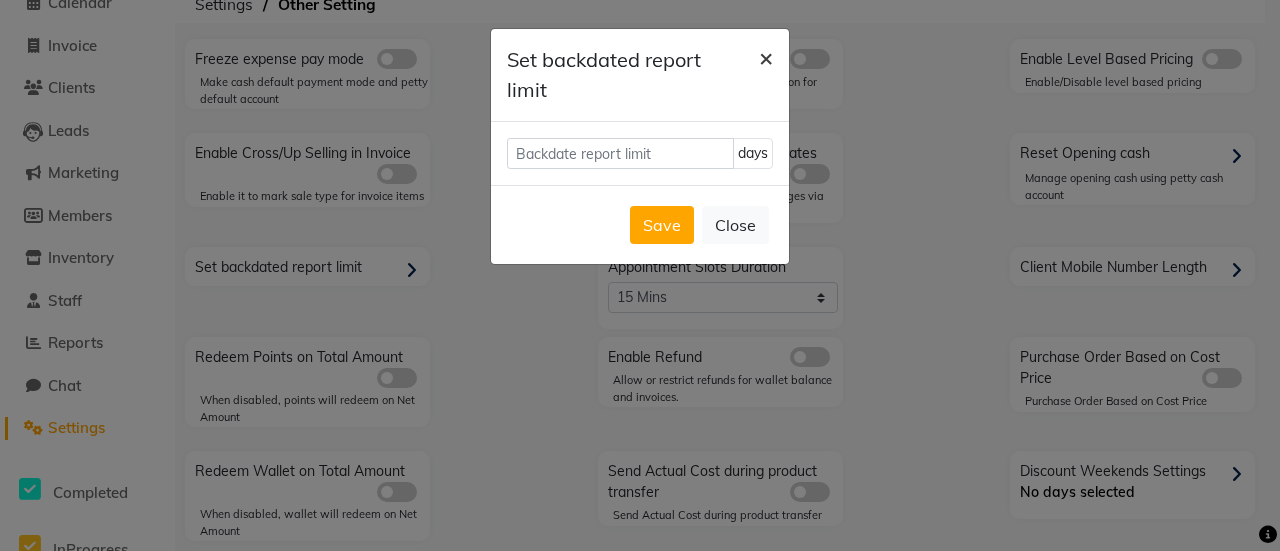 click on "×" 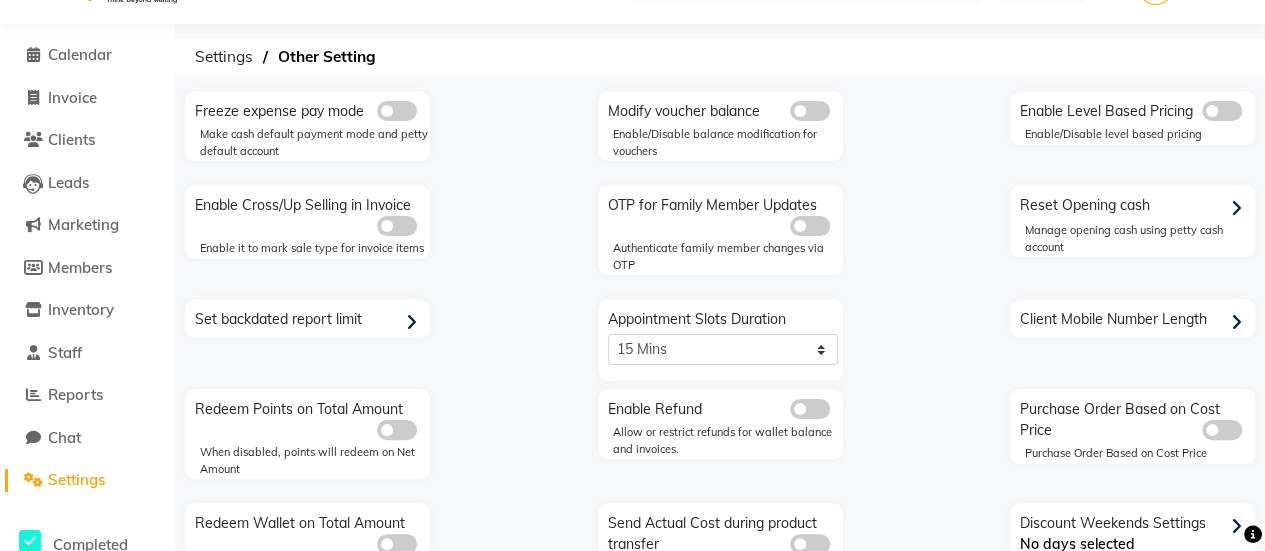 scroll, scrollTop: 0, scrollLeft: 0, axis: both 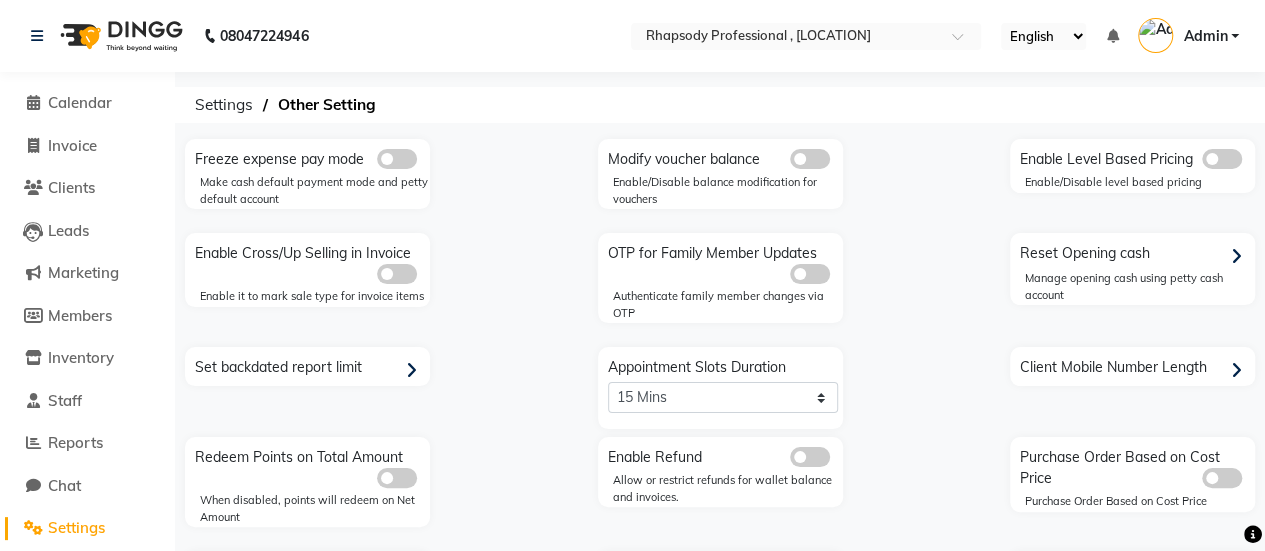 click on "Freeze expense pay mode Make cash default payment mode and petty default account Modify voucher balance Enable/Disable balance modification for vouchers Enable Level Based Pricing Enable/Disable level based pricing Enable Cross/Up Selling in Invoice Enable it to mark sale type for invoice items OTP for Family Member Updates Authenticate family member changes via OTP Reset Opening cash Manage opening cash using petty cash account Set backdated report limit Appointment Slots Duration 5 Mins 10 Mins 15 Mins 20 Mins 25 Mins 30 Mins 35 Mins 40 Mins 45 Mins 50 Mins 55 Mins 60 Mins Client Mobile Number Length Redeem Points on Total Amount When disabled, points will redeem on Net Amount Enable Refund Allow or restrict refunds for wallet balance and invoices. Purchase Order Based on Cost Price Purchase Order Based on Cost Price Redeem Wallet on Total Amount When disabled, wallet will redeem on Net Amount Send Actual Cost during product transfer Send Actual Cost during product transfer" 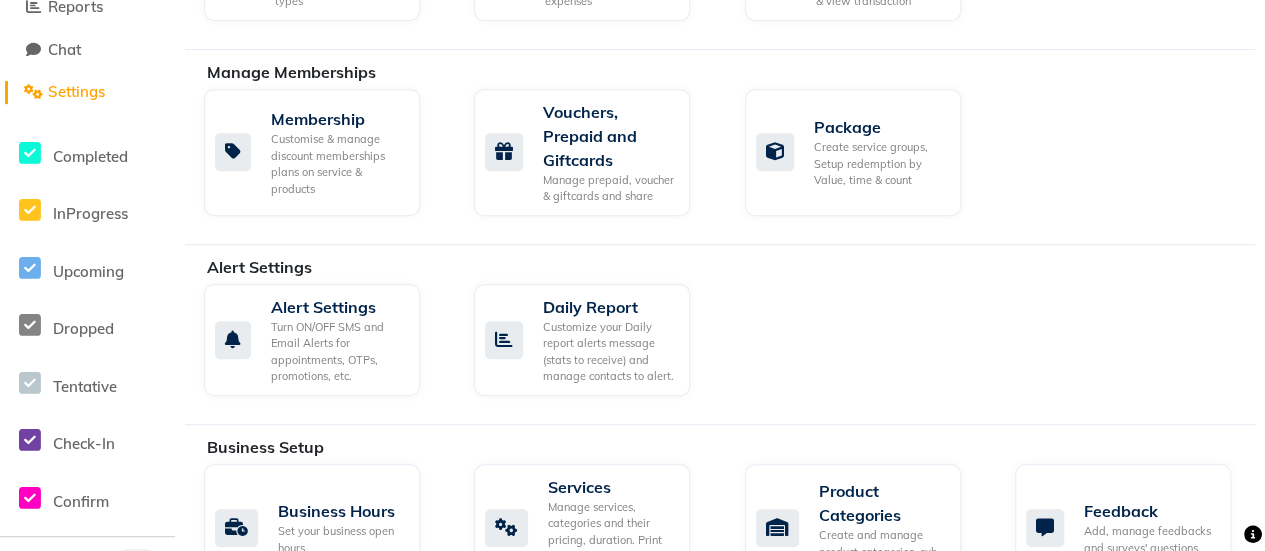 scroll, scrollTop: 636, scrollLeft: 0, axis: vertical 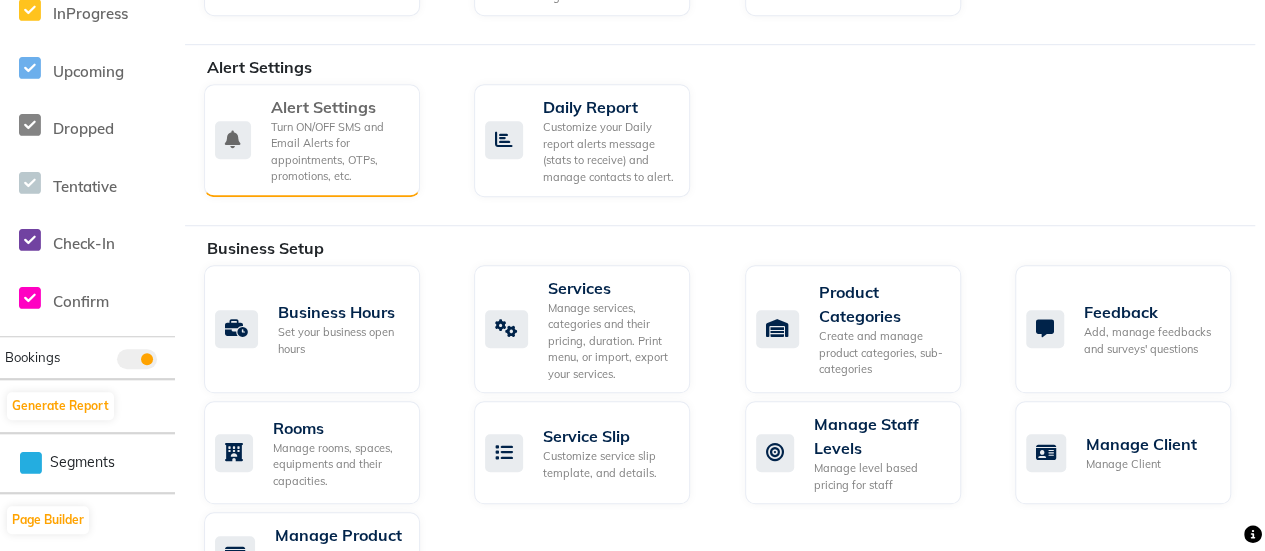 click on "Turn ON/OFF SMS and Email Alerts for appointments, OTPs, promotions, etc." 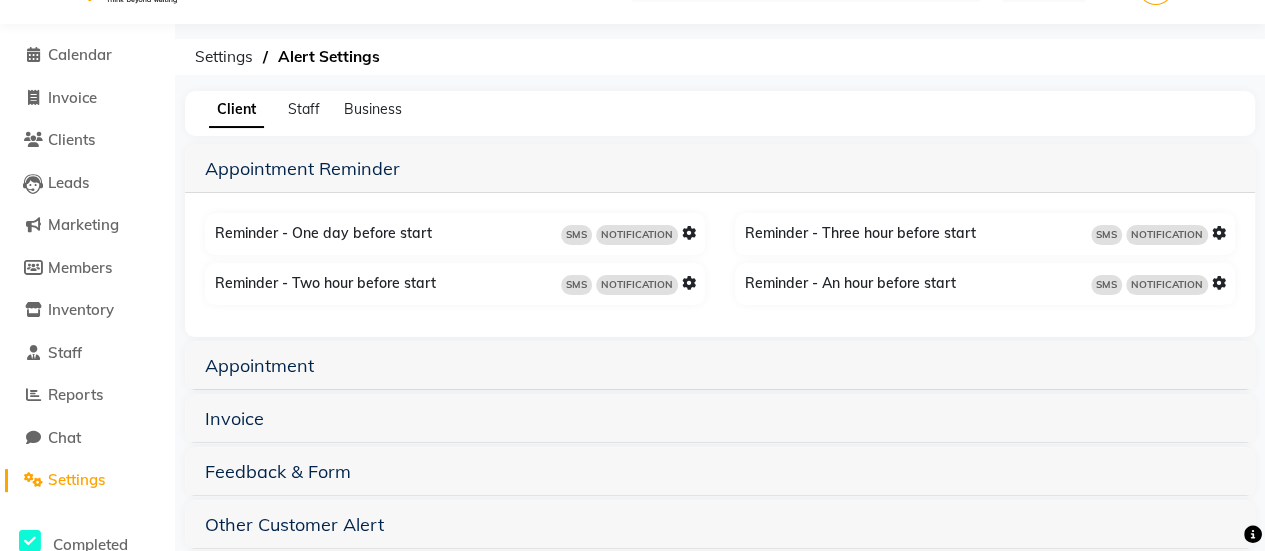 scroll, scrollTop: 0, scrollLeft: 0, axis: both 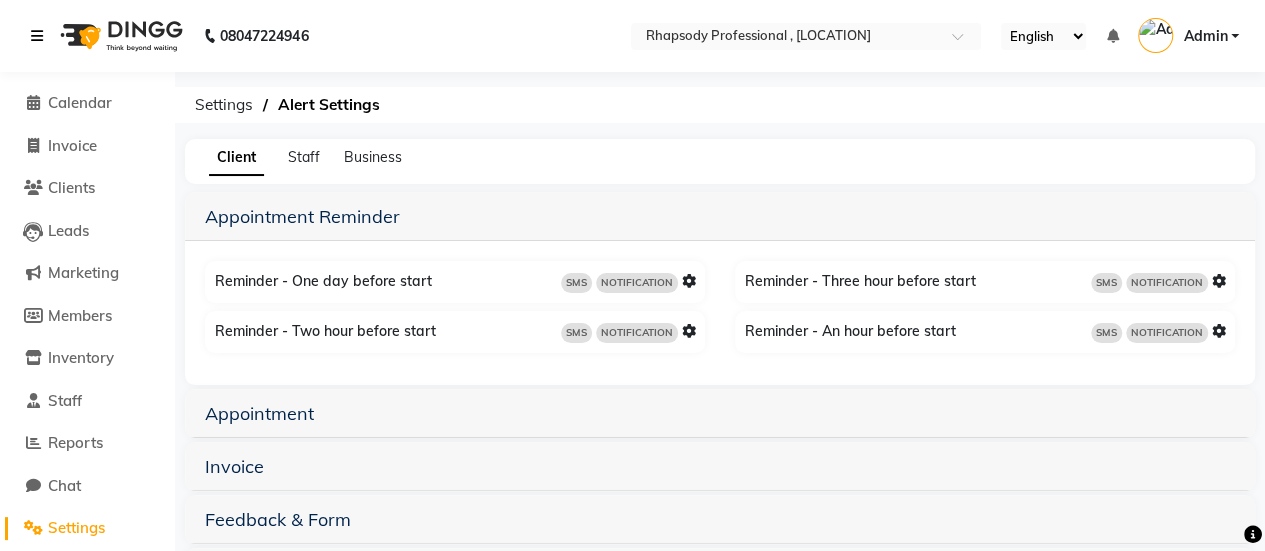 click at bounding box center [37, 36] 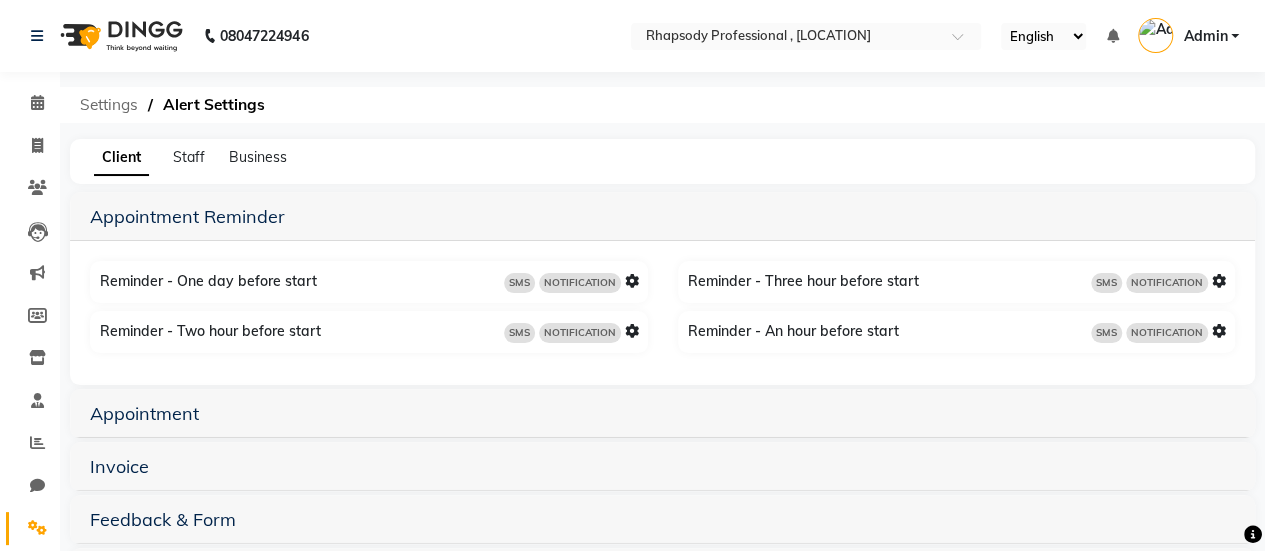 click on "Settings" 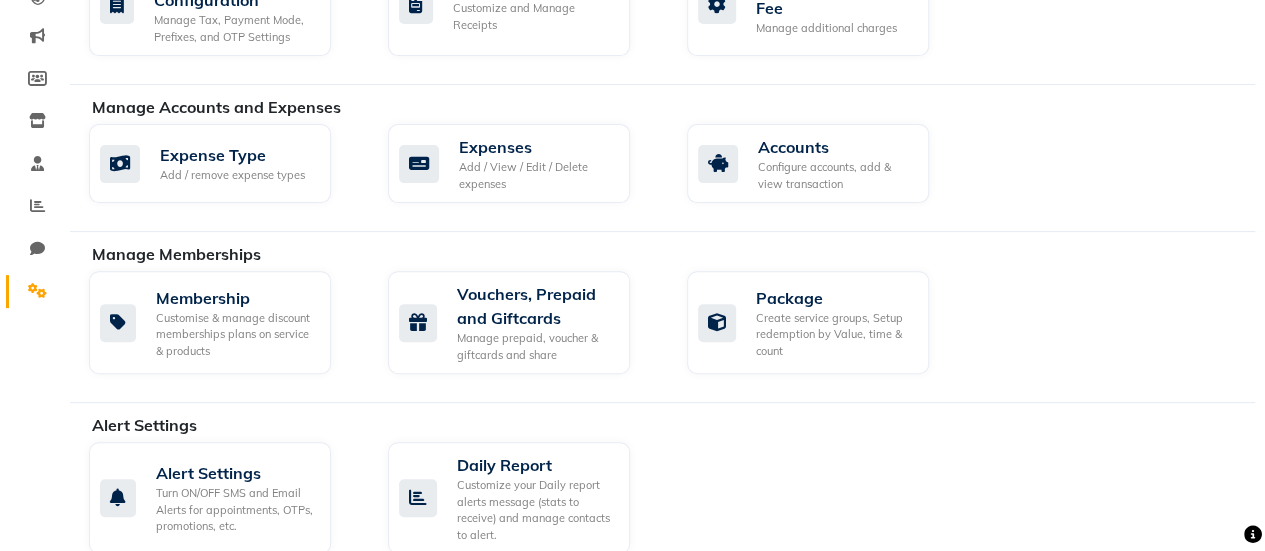 scroll, scrollTop: 137, scrollLeft: 0, axis: vertical 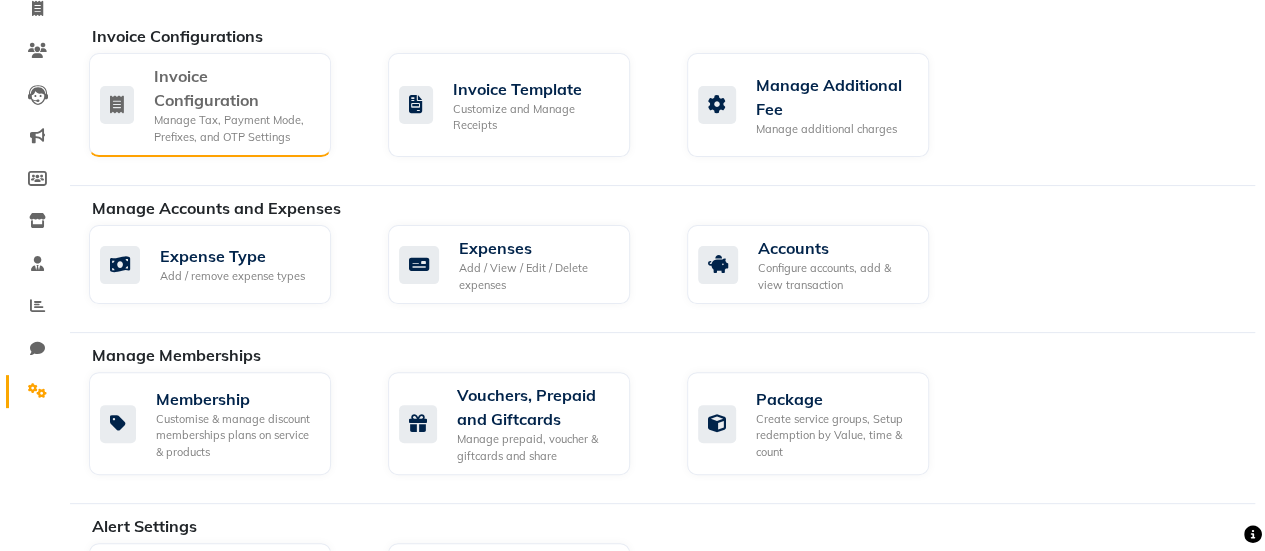 click on "Invoice Configuration" 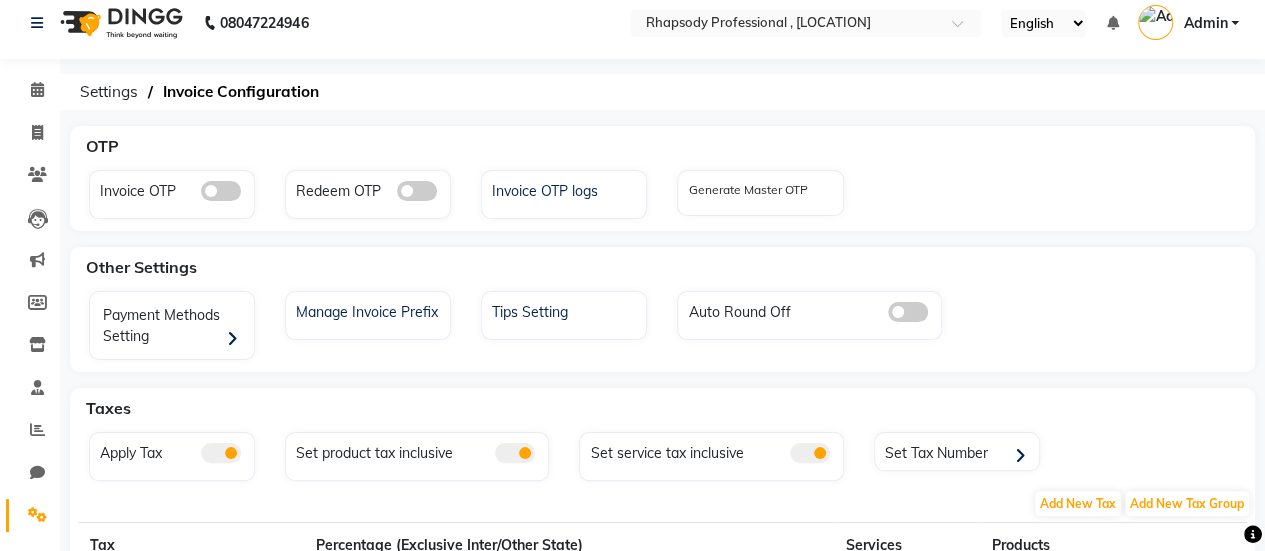 scroll, scrollTop: 0, scrollLeft: 0, axis: both 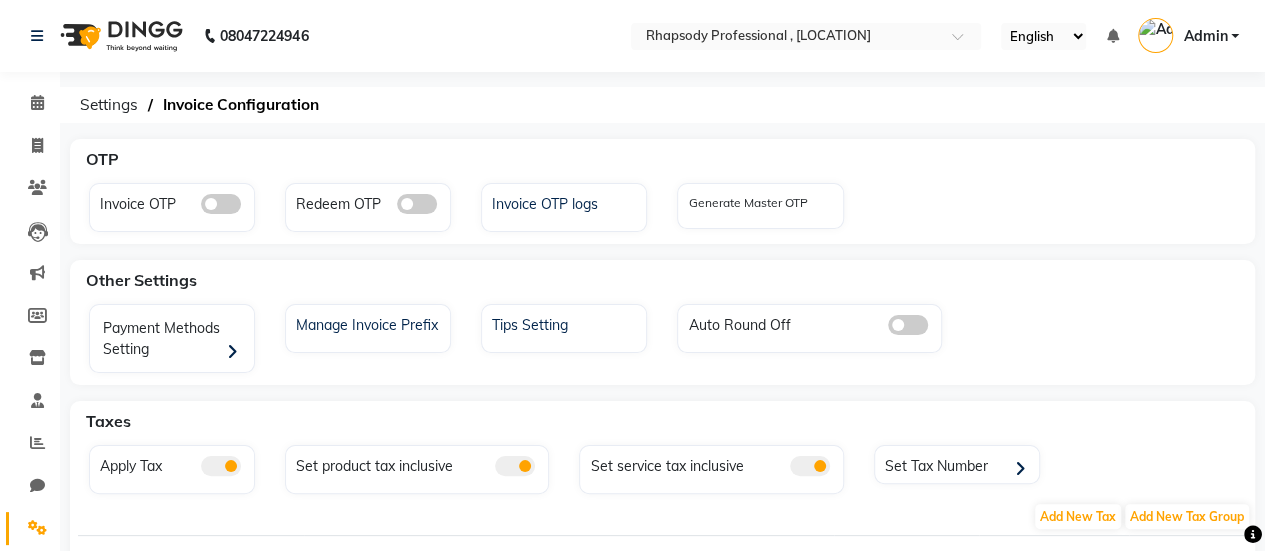 click on "08047224946 Select Location × Rhapsody Professional , [LOCATION] English ENGLISH Español العربية मराठी हिंदी ગુજરાતી தமிழ் 中文 Notifications nothing to show Admin Manage Profile Change Password Sign out Version:3.15.11" 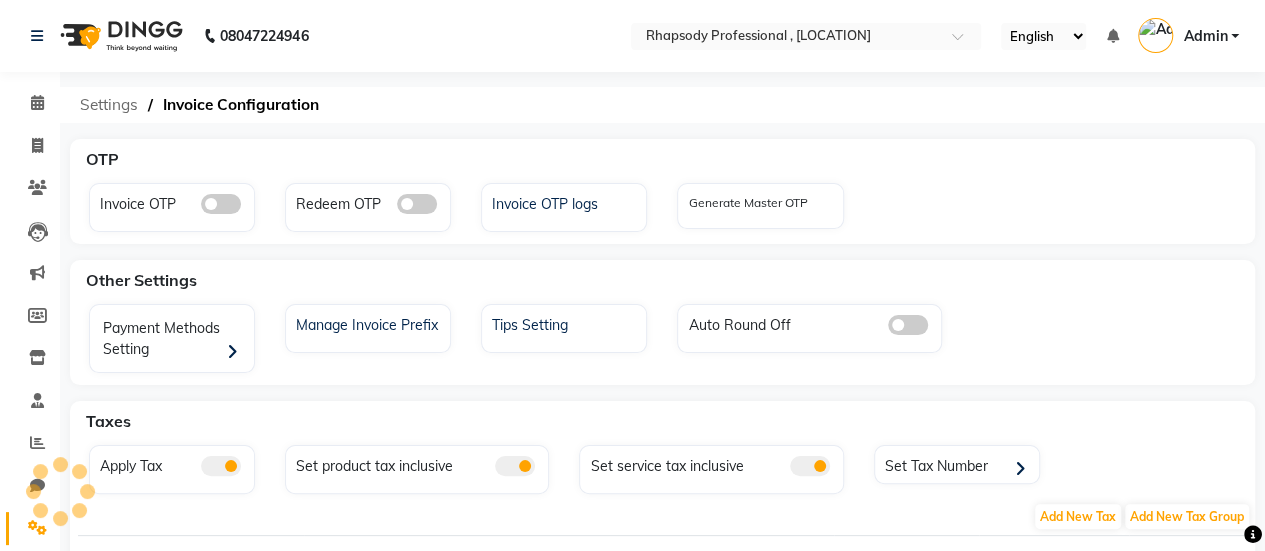 click on "Settings" 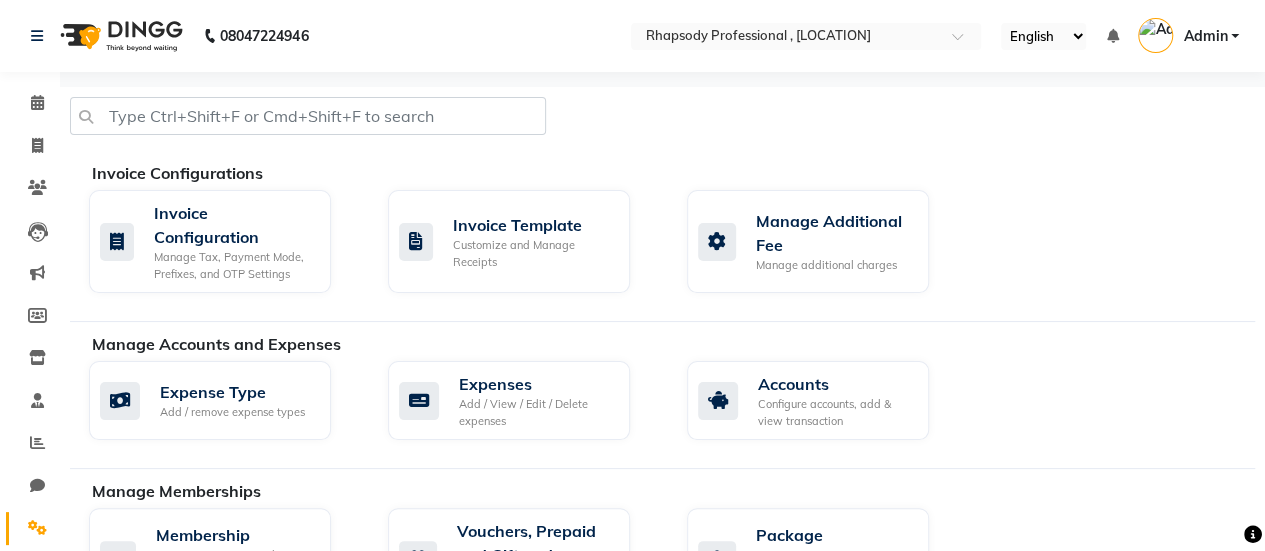 click on "08047224946 Select Location × Rhapsody Professional , [LOCATION] English ENGLISH Español العربية मराठी हिंदी ગુજરાતી தமிழ் 中文 Notifications nothing to show Admin Manage Profile Change Password Sign out Version:3.15.11" 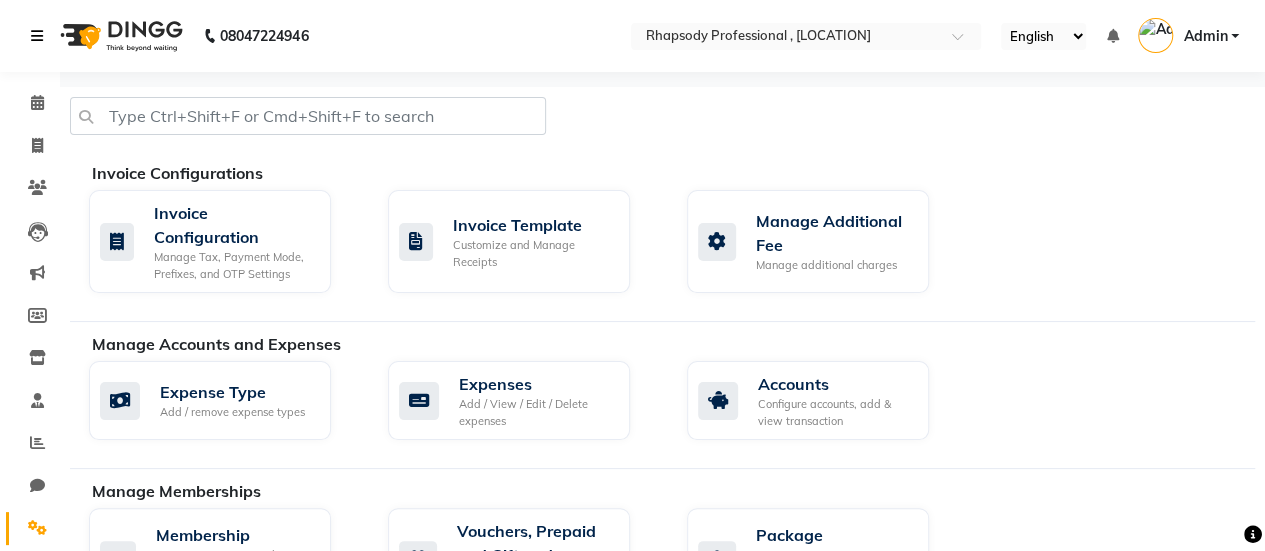 click at bounding box center (37, 36) 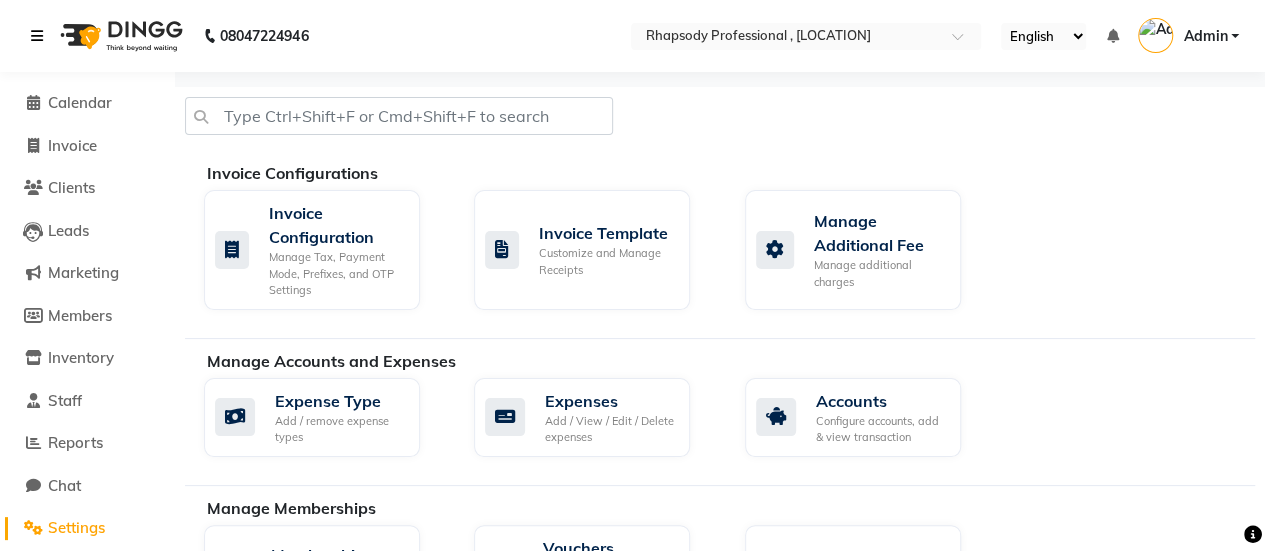 click at bounding box center (37, 36) 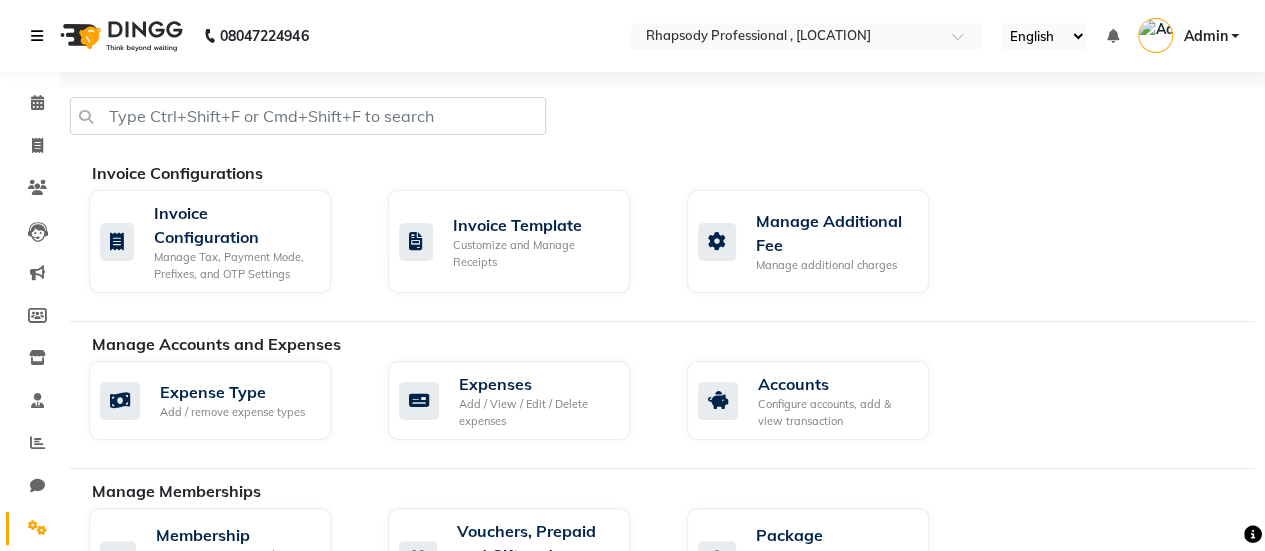 click at bounding box center (37, 36) 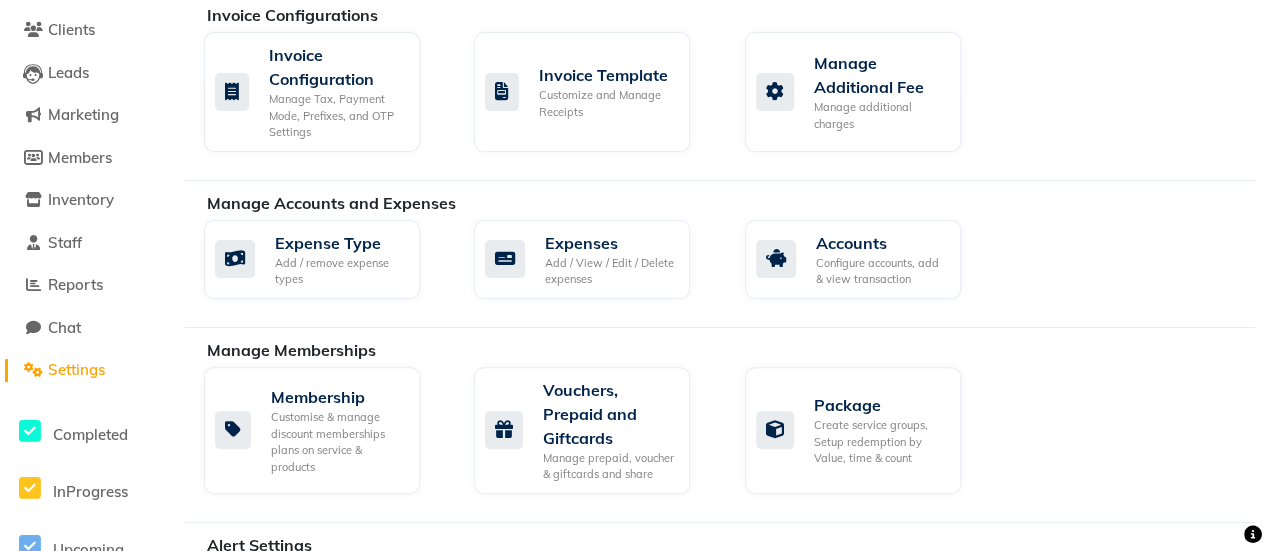 scroll, scrollTop: 200, scrollLeft: 0, axis: vertical 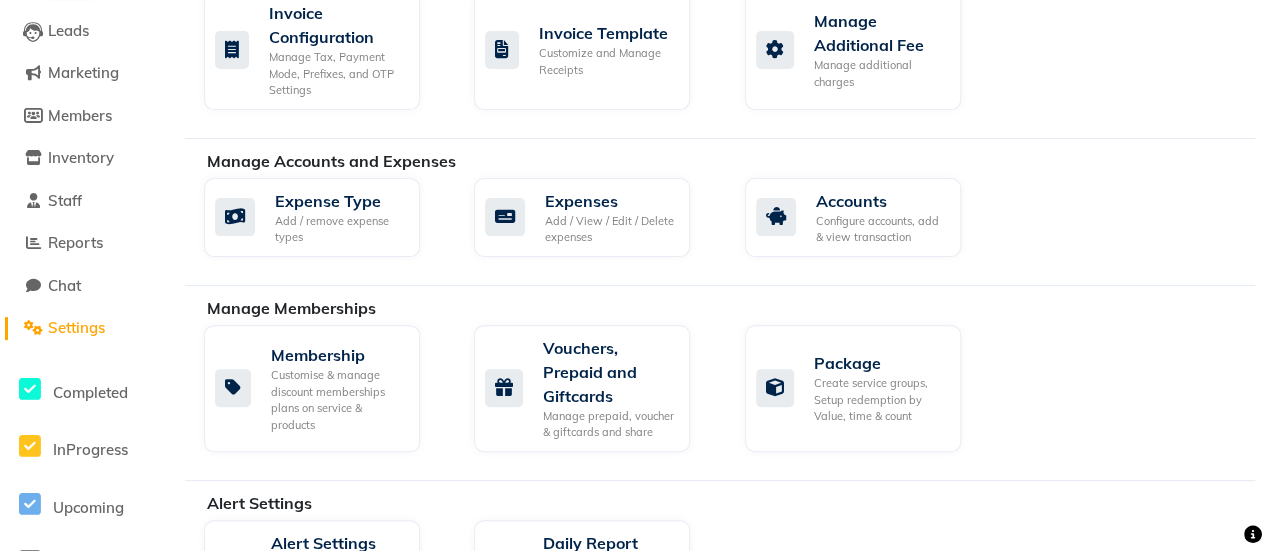 drag, startPoint x: 2, startPoint y: 4, endPoint x: 47, endPoint y: 49, distance: 63.63961 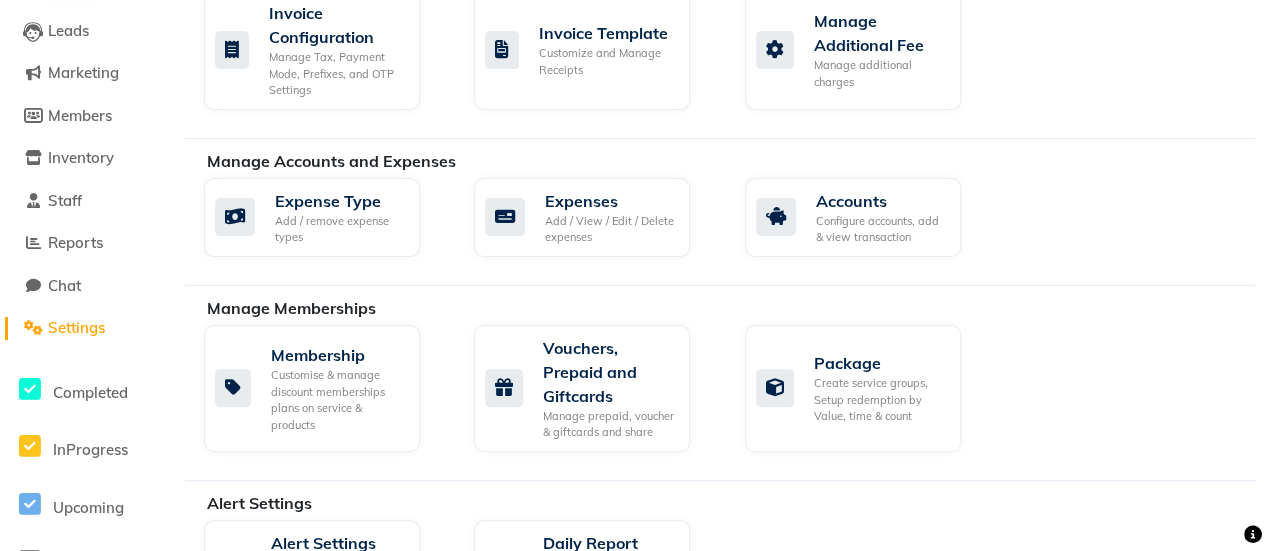 click on "Calendar  Invoice  Clients  Leads   Marketing  Members  Inventory  Staff  Reports  Chat  Settings Completed InProgress Upcoming Dropped Tentative Check-In Confirm Bookings Generate Report Segments Page Builder" 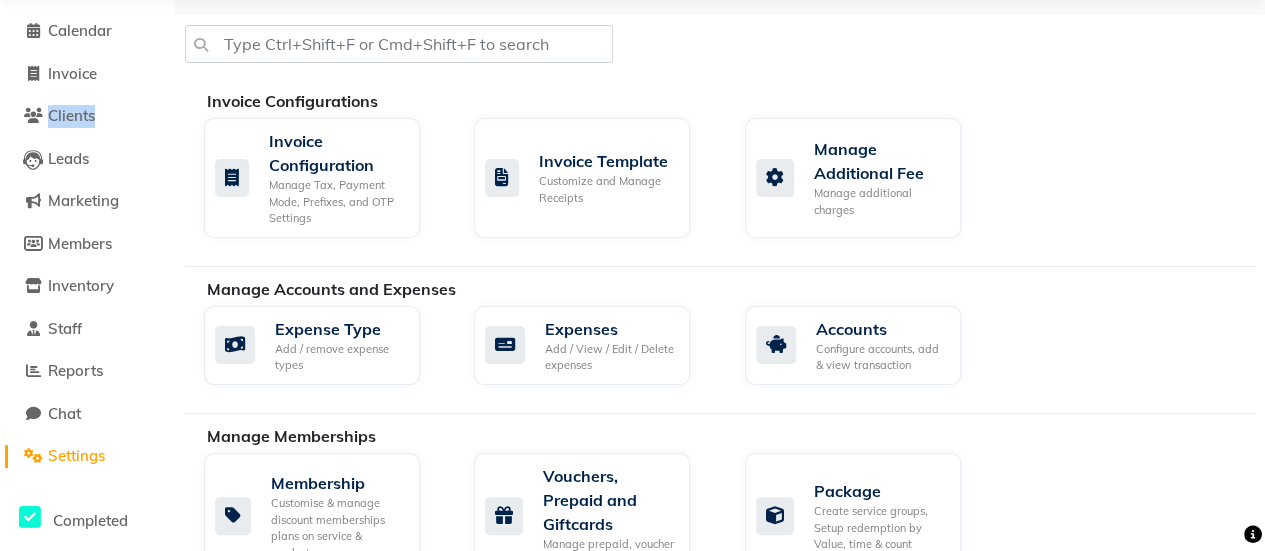 scroll, scrollTop: 0, scrollLeft: 0, axis: both 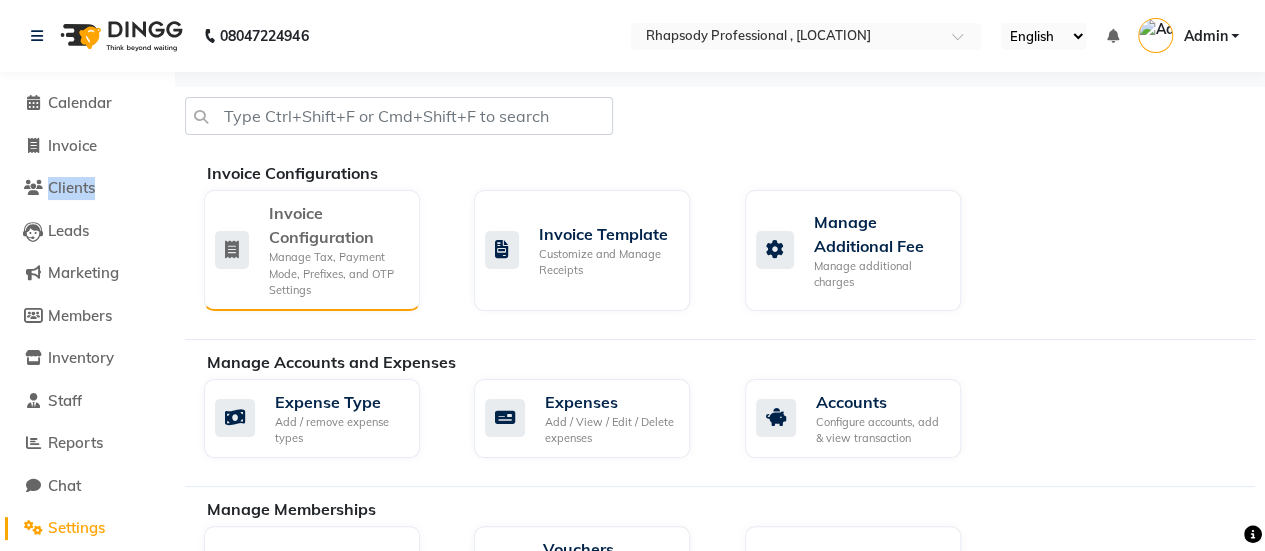 click on "Invoice Configuration" 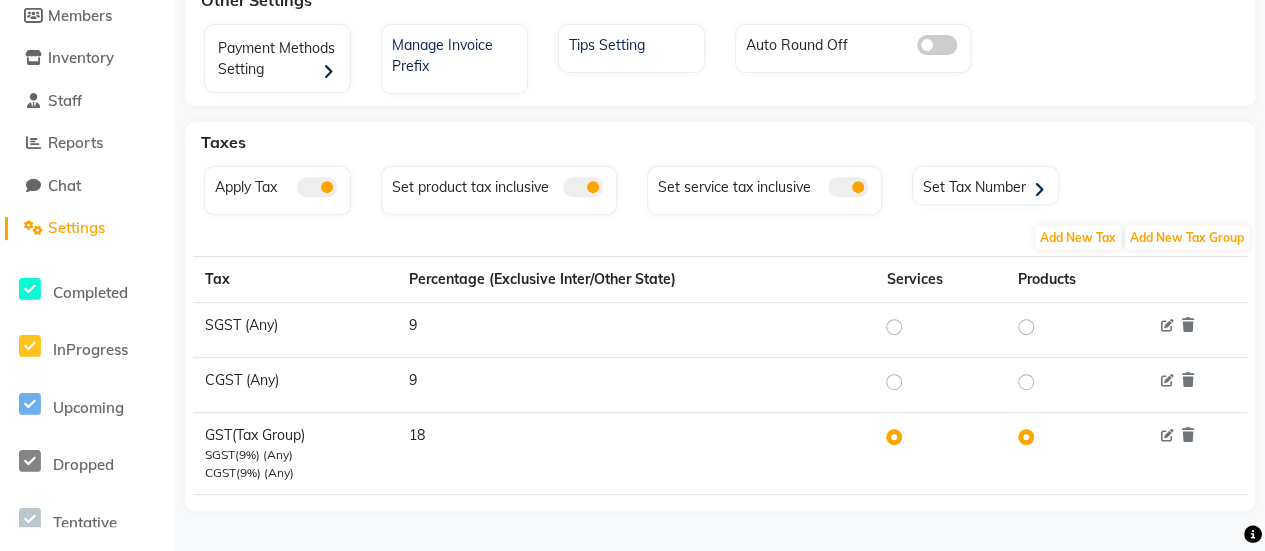 scroll, scrollTop: 301, scrollLeft: 0, axis: vertical 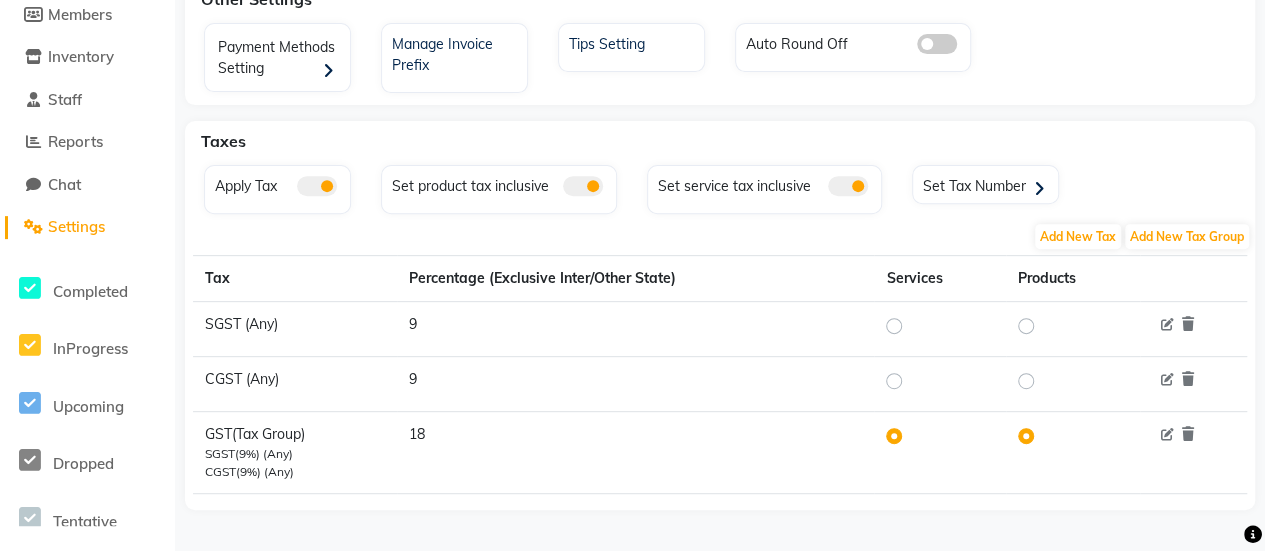 click 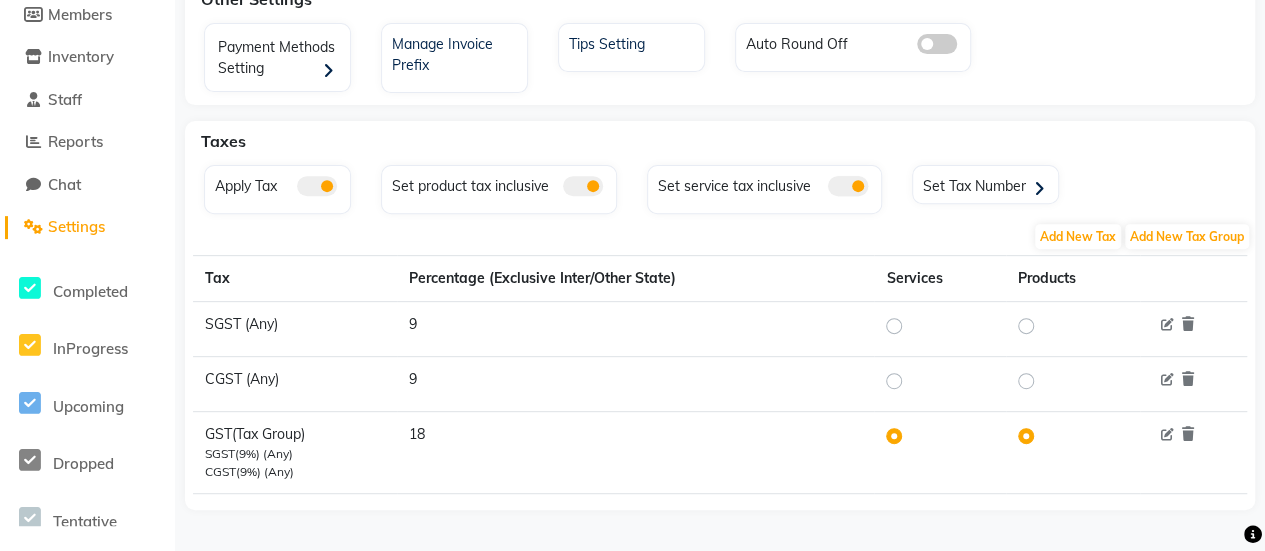 click 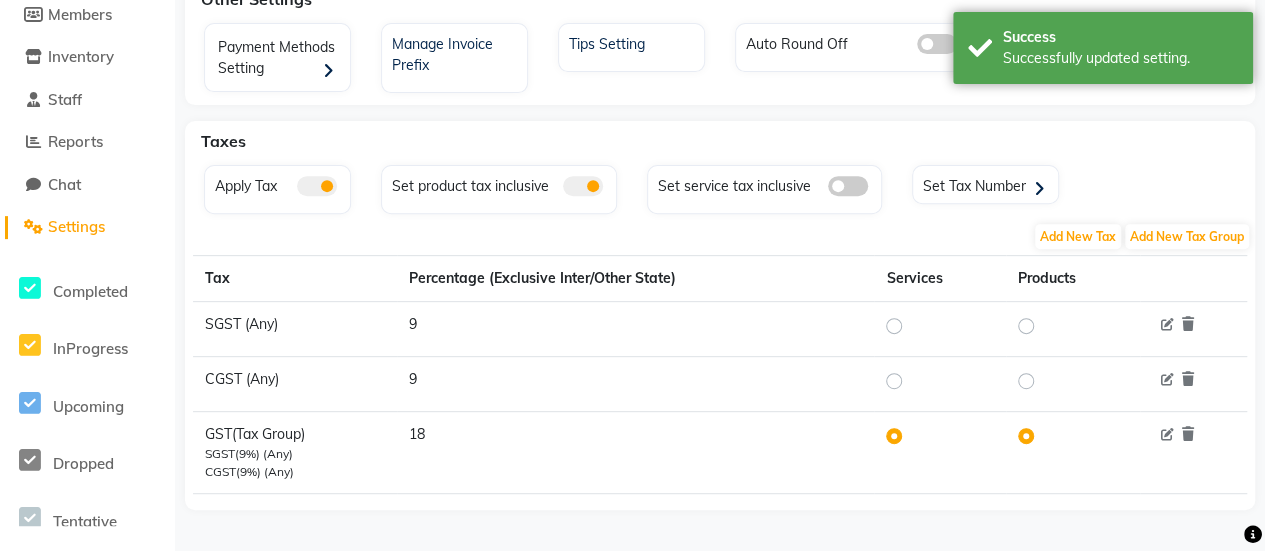 click 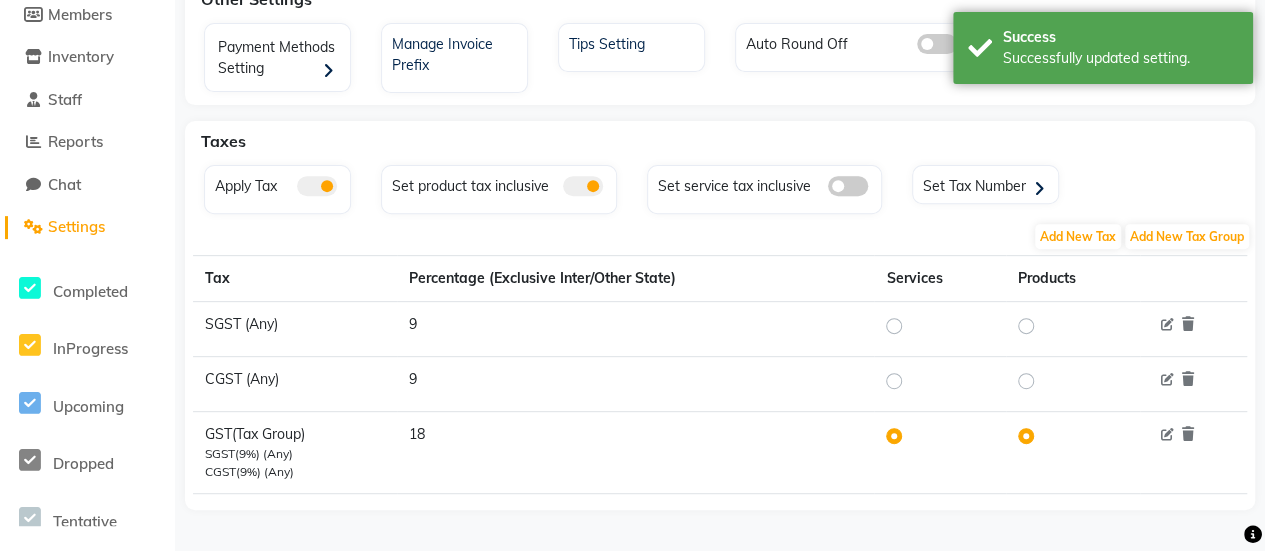 click 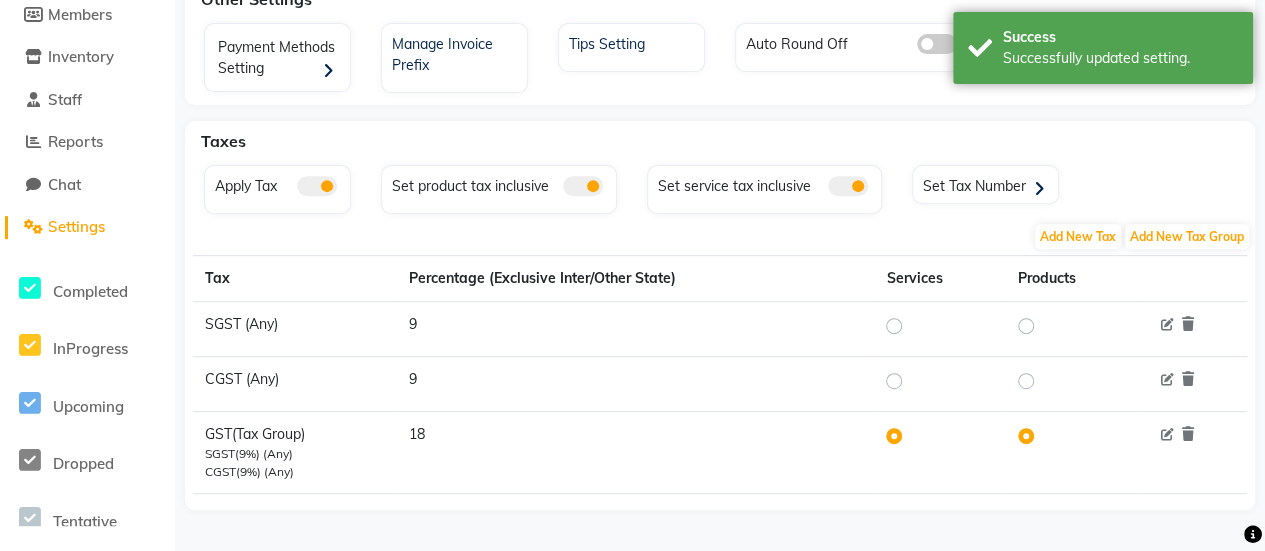 click on "OTP Invoice OTP Redeem OTP Invoice OTP logs Generate Master OTP Other Settings Payment Methods Setting Manage Invoice Prefix Tips Setting Auto Round Off Taxes Apply Tax Set product tax inclusive Set service tax inclusive Set Tax Number Add New Tax Add New Tax Group Tax Percentage (Exclusive Inter/Other State) Services Products SGST (Any) 9 CGST (Any) 9 GST (Tax Group) SGST(9%) (Any) CGST(9%) (Any) 18" 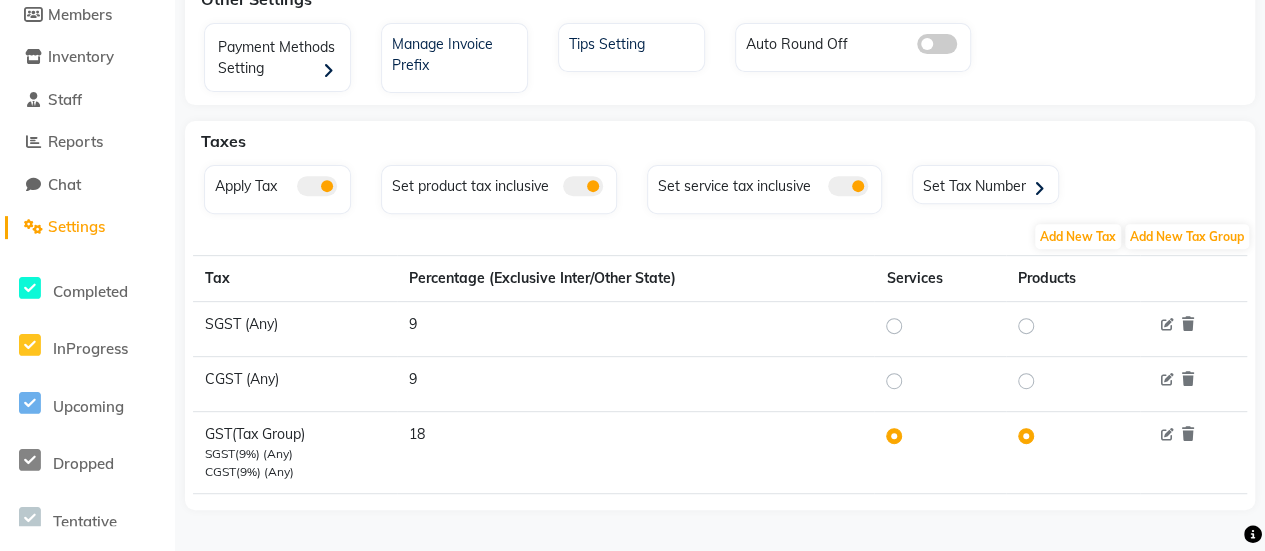 click on "Payment Methods Setting Manage Invoice Prefix Tips Setting Auto Round Off" 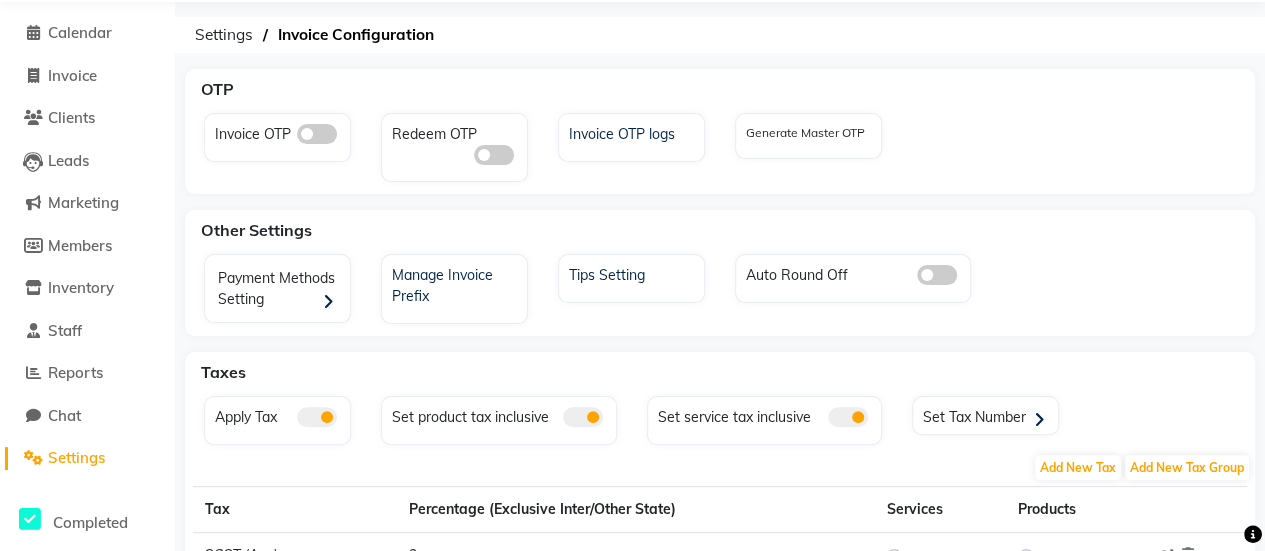 scroll, scrollTop: 0, scrollLeft: 0, axis: both 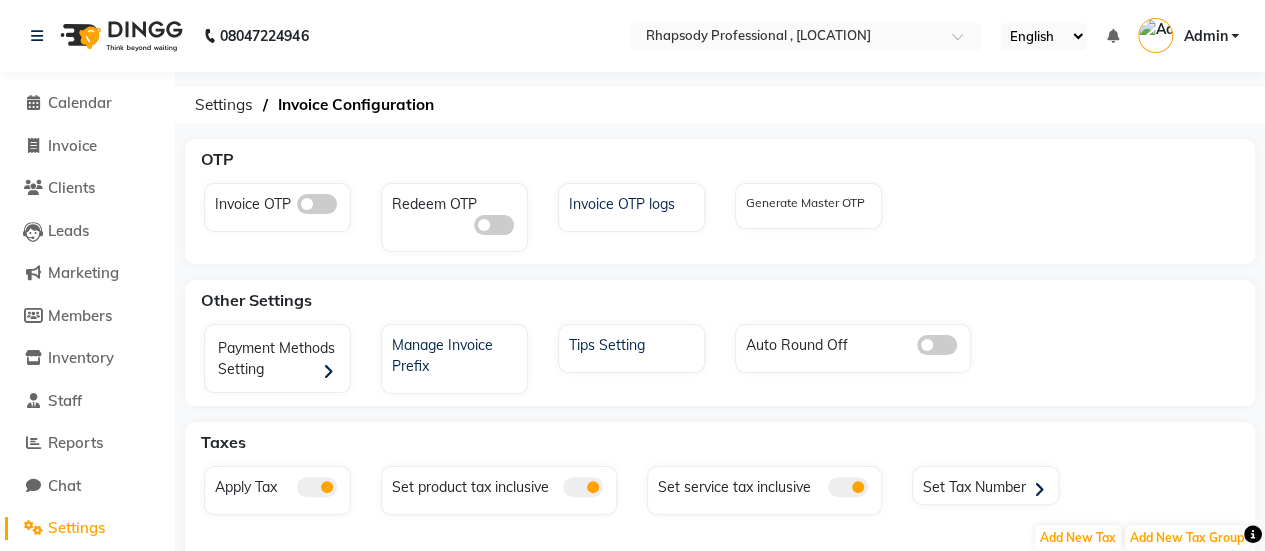 click on "Invoice OTP Redeem OTP Invoice OTP logs Generate Master OTP" 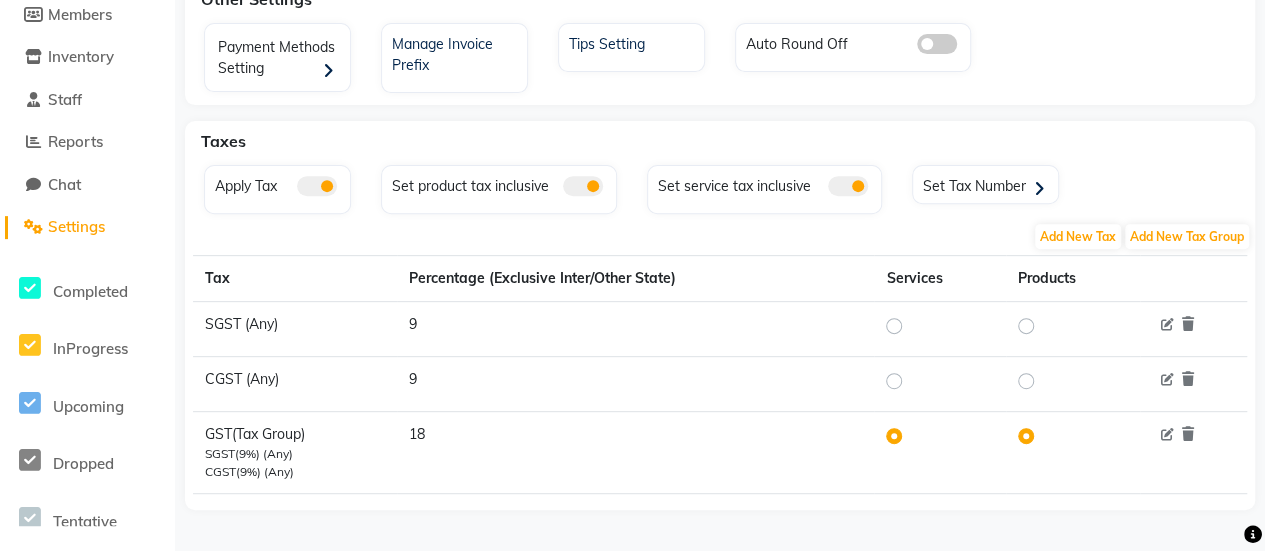 scroll, scrollTop: 0, scrollLeft: 0, axis: both 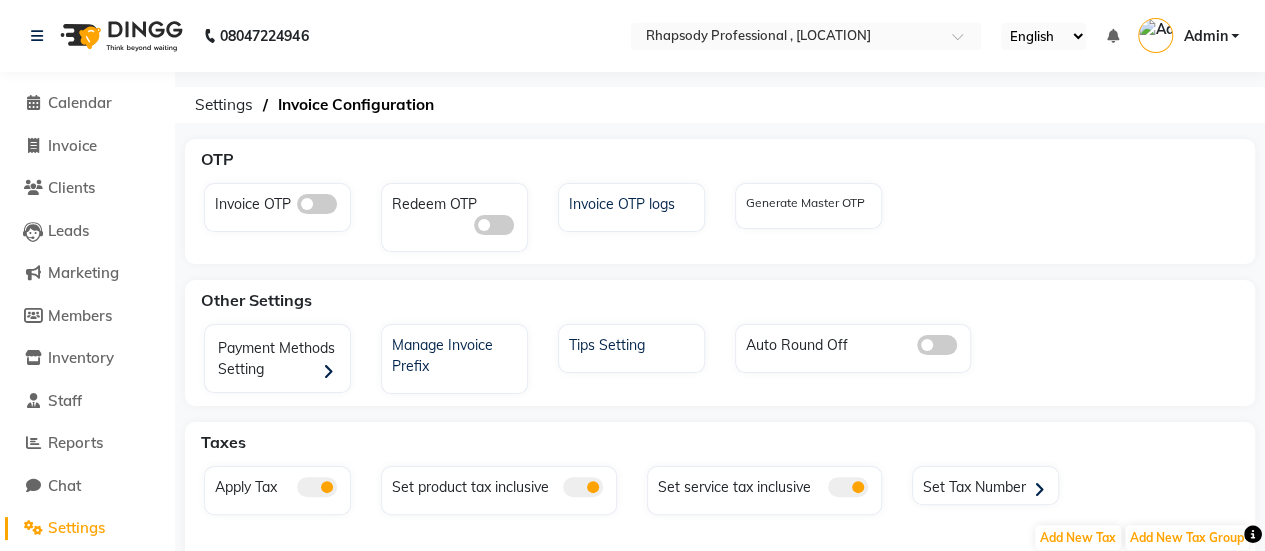 click on "Invoice OTP Redeem OTP Invoice OTP logs Generate Master OTP" 